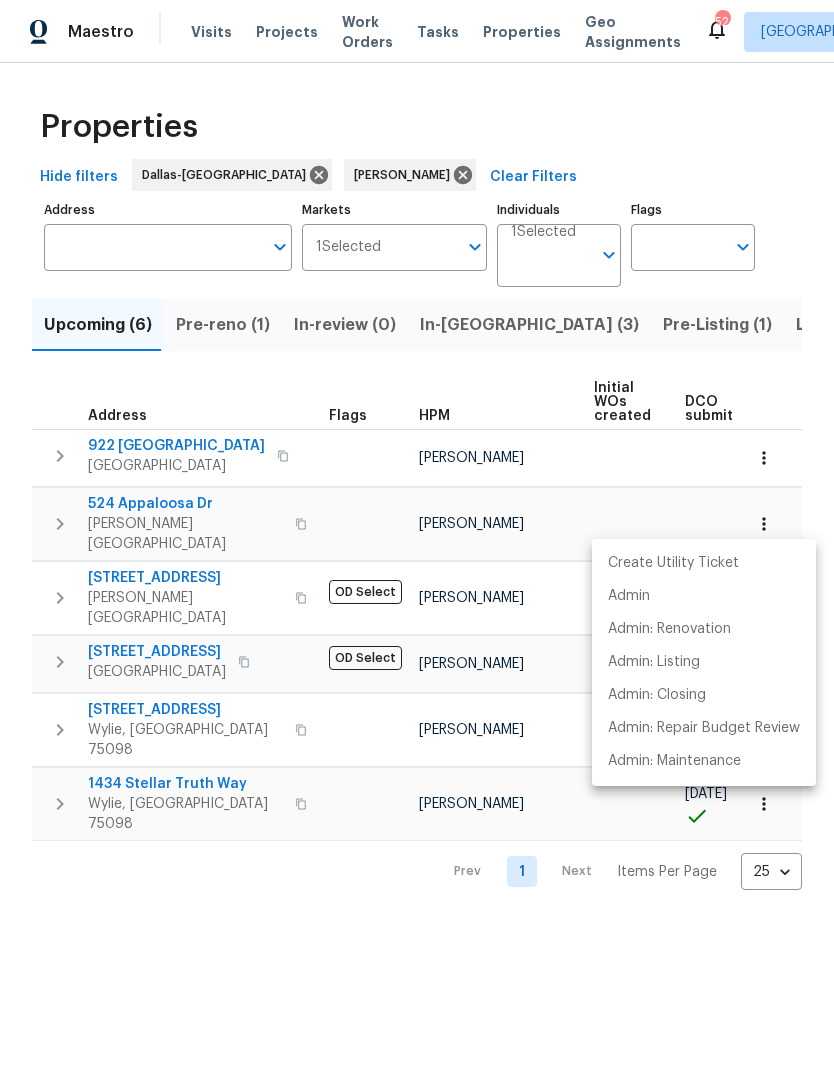 scroll, scrollTop: 0, scrollLeft: 0, axis: both 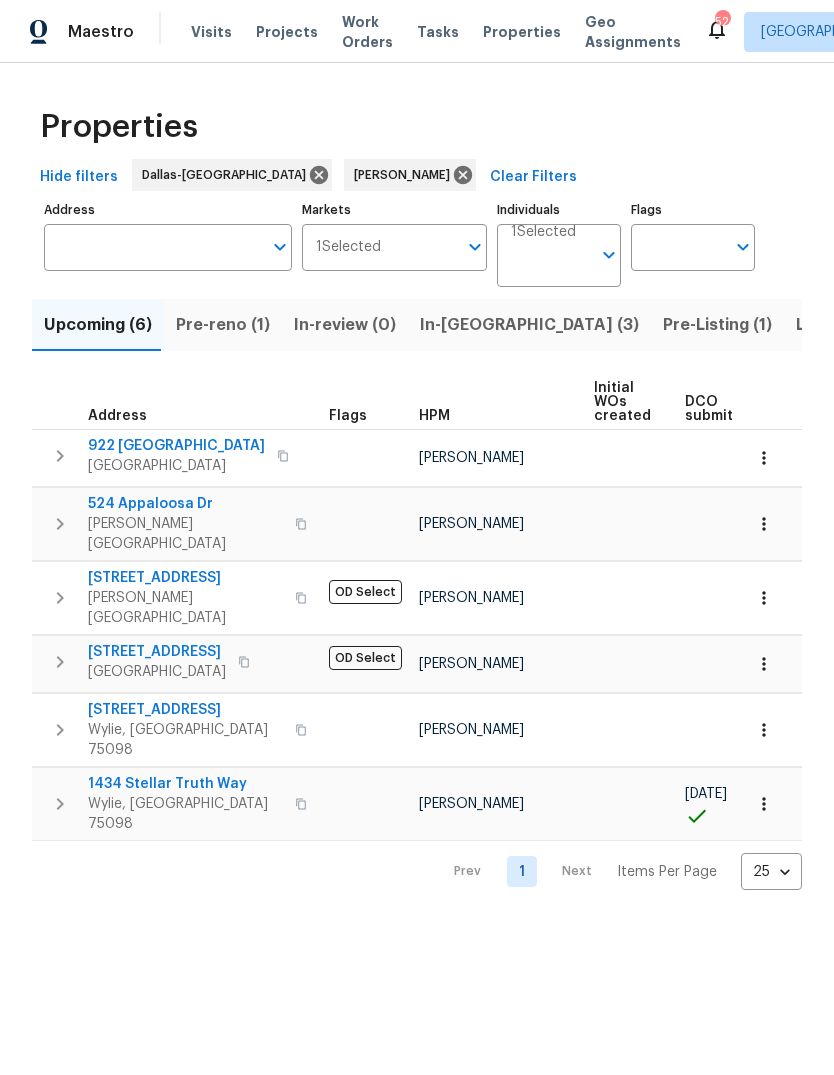 click on "524 Appaloosa Dr" at bounding box center [185, 504] 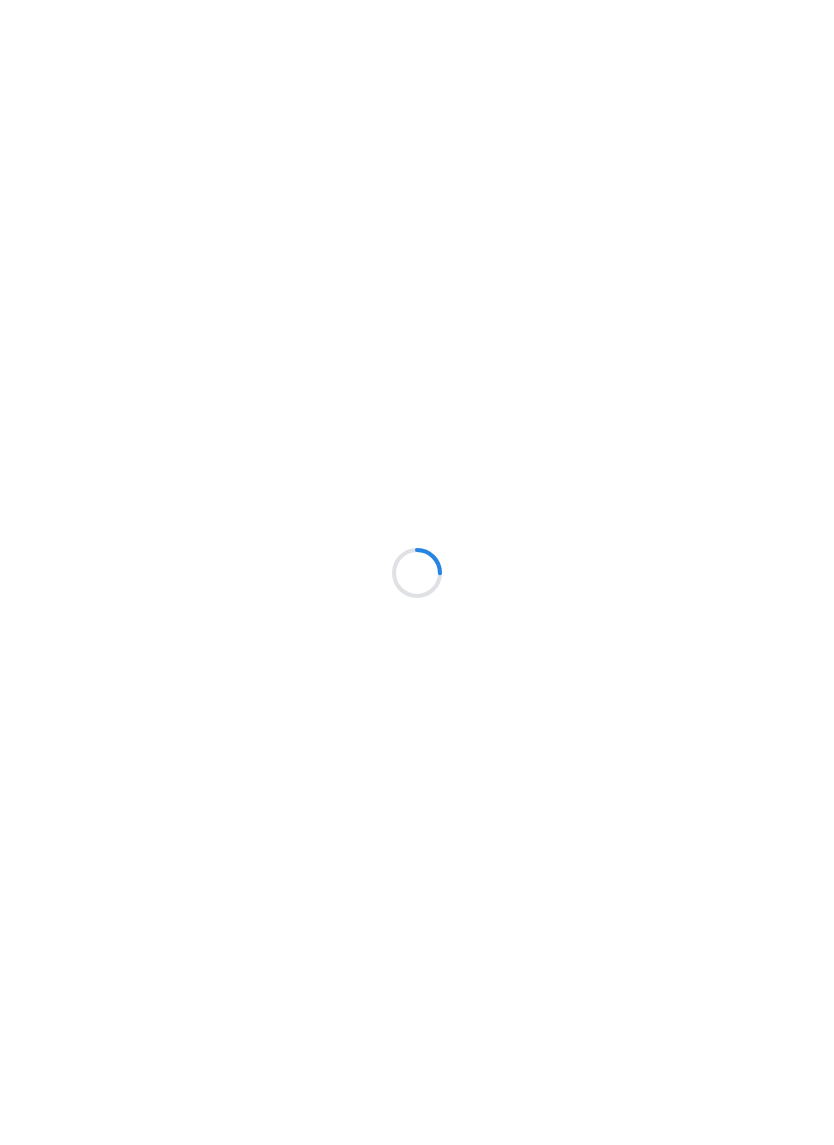scroll, scrollTop: 0, scrollLeft: 0, axis: both 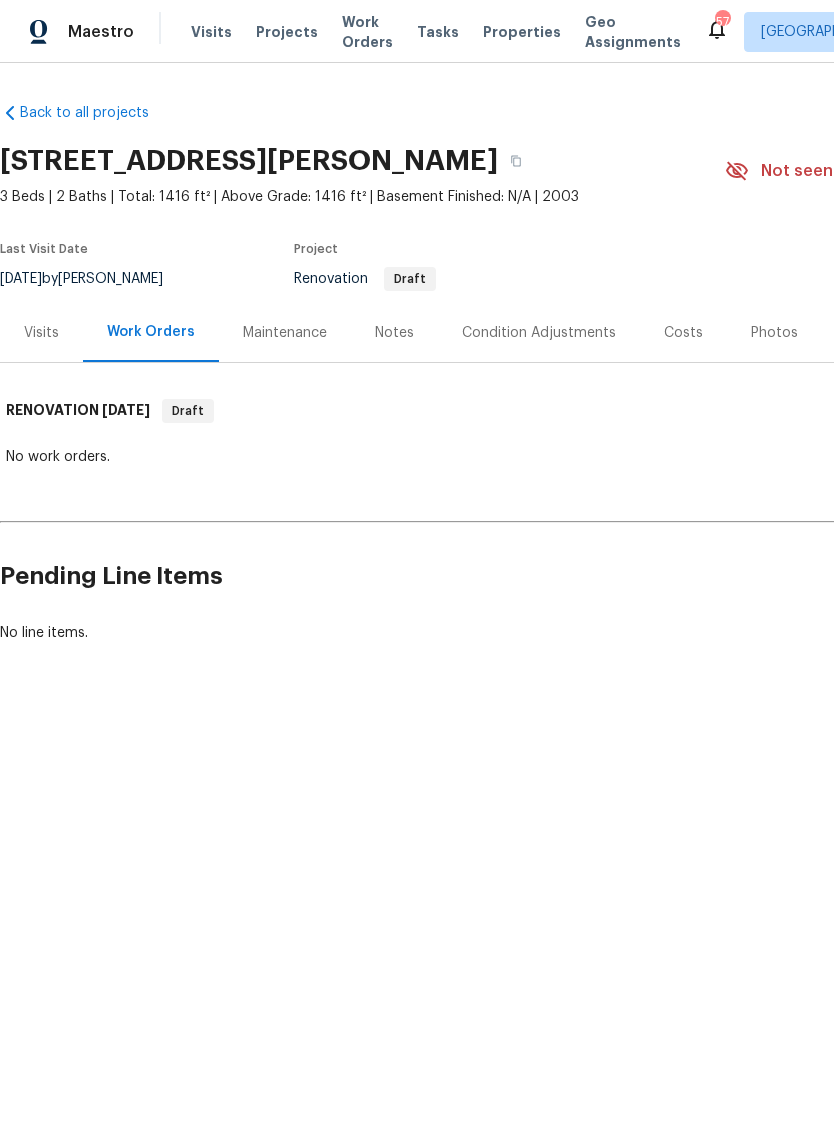 click on "Visits" at bounding box center (41, 333) 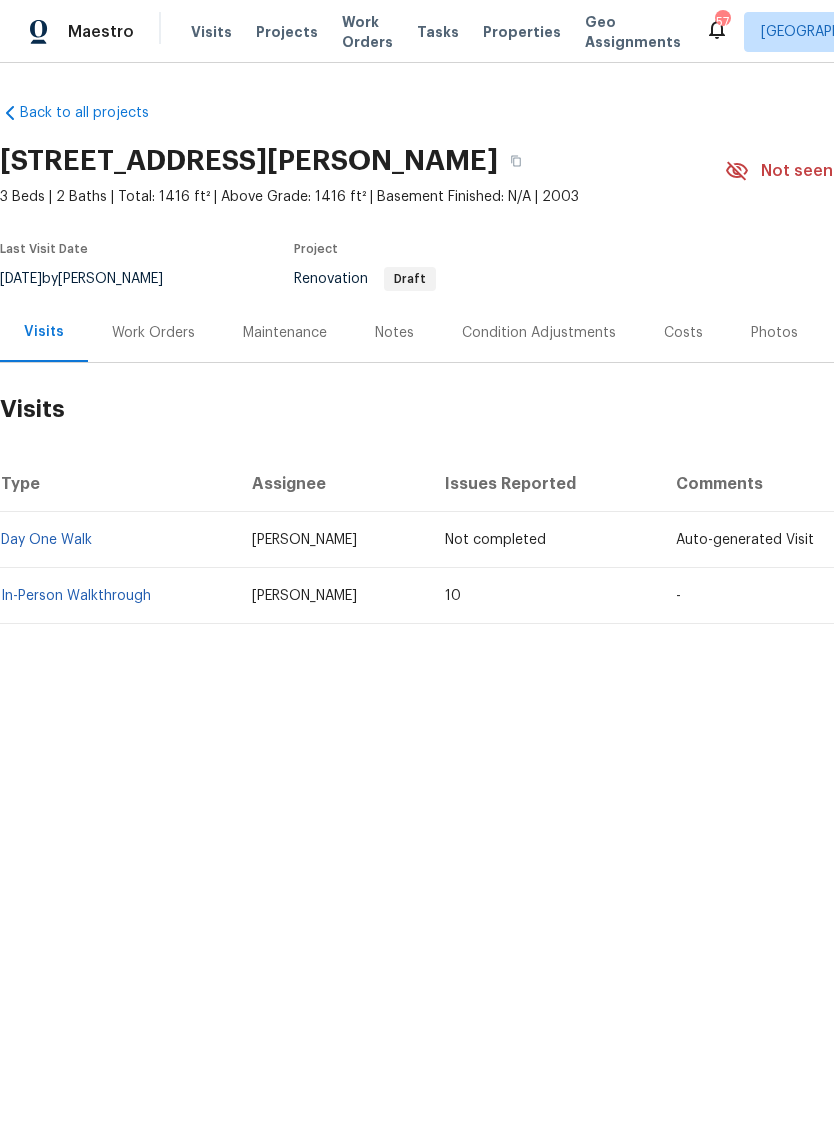 click on "Condition Adjustments" at bounding box center [539, 333] 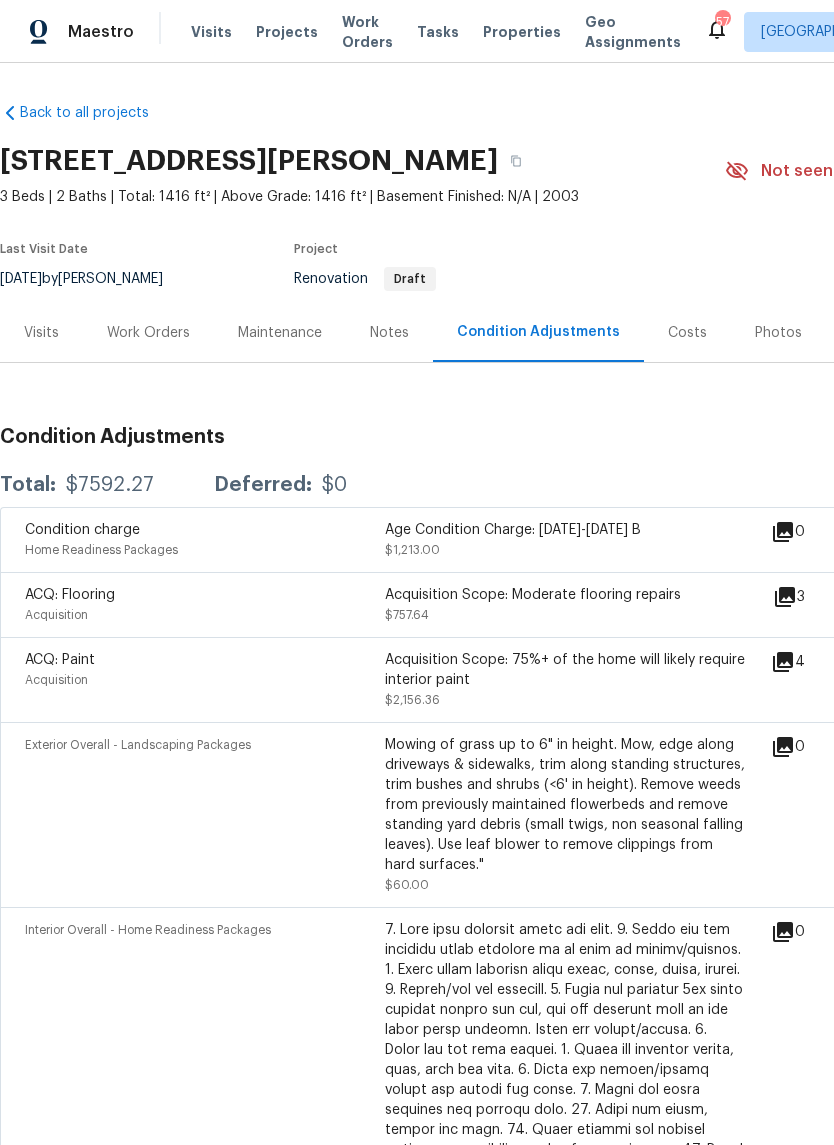 click on "Costs" at bounding box center [687, 333] 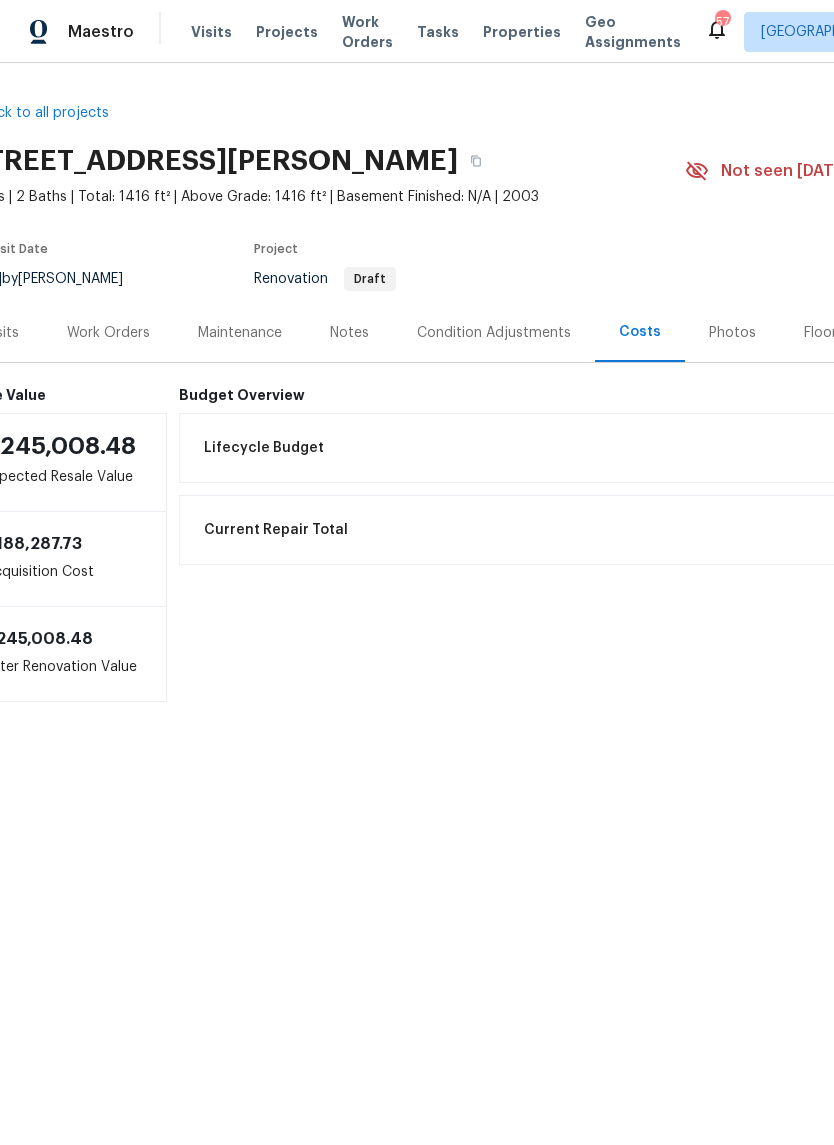 scroll, scrollTop: 0, scrollLeft: 32, axis: horizontal 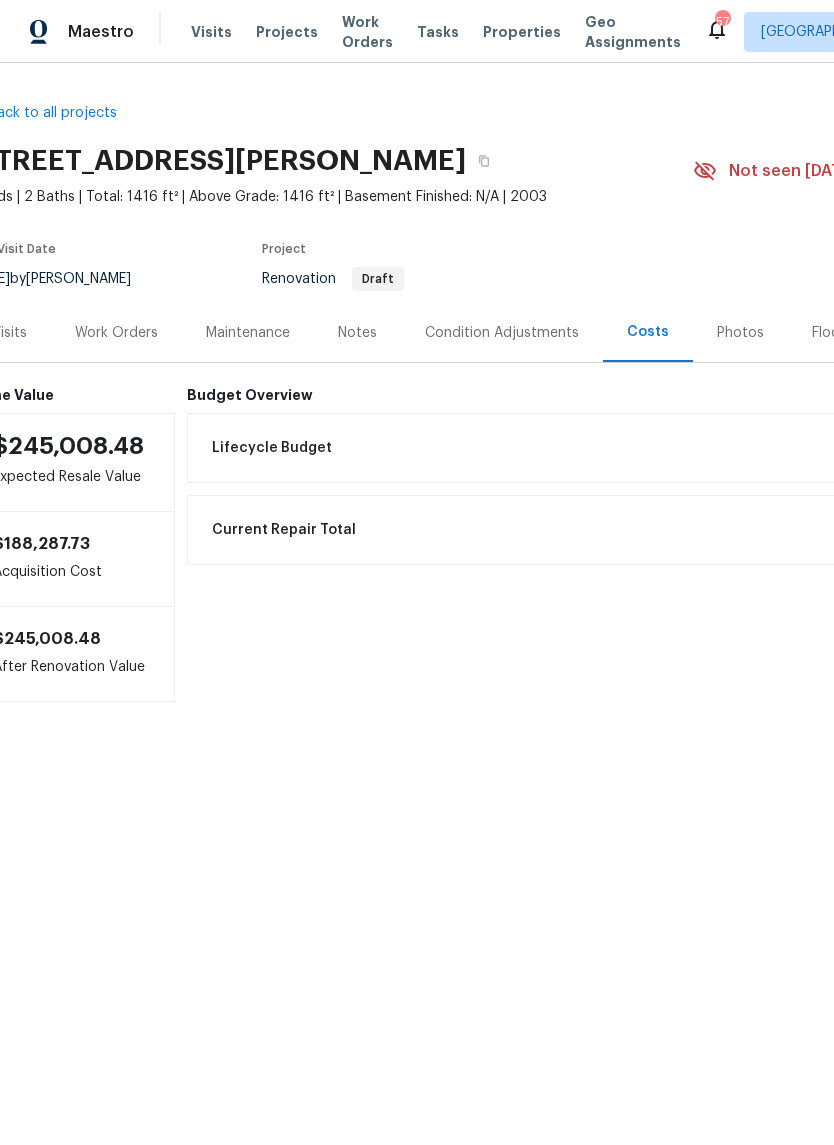 click on "Condition Adjustments" at bounding box center [502, 333] 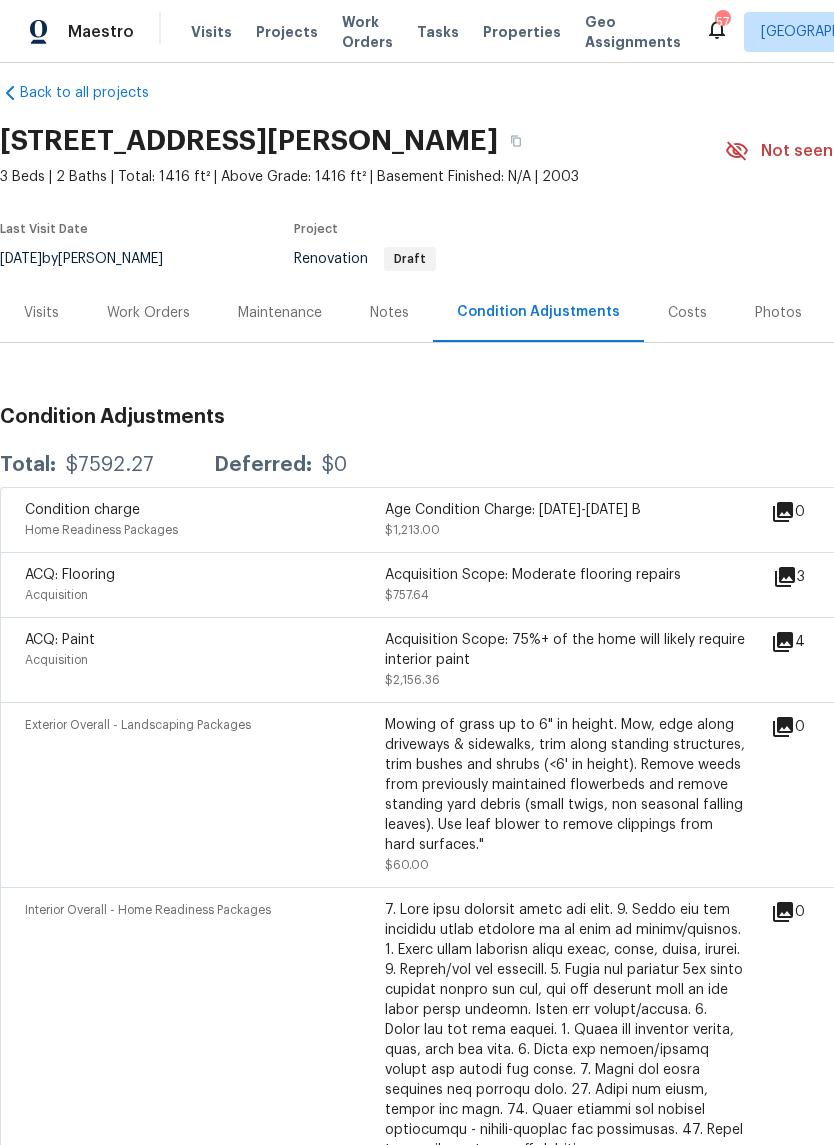 scroll, scrollTop: 19, scrollLeft: 0, axis: vertical 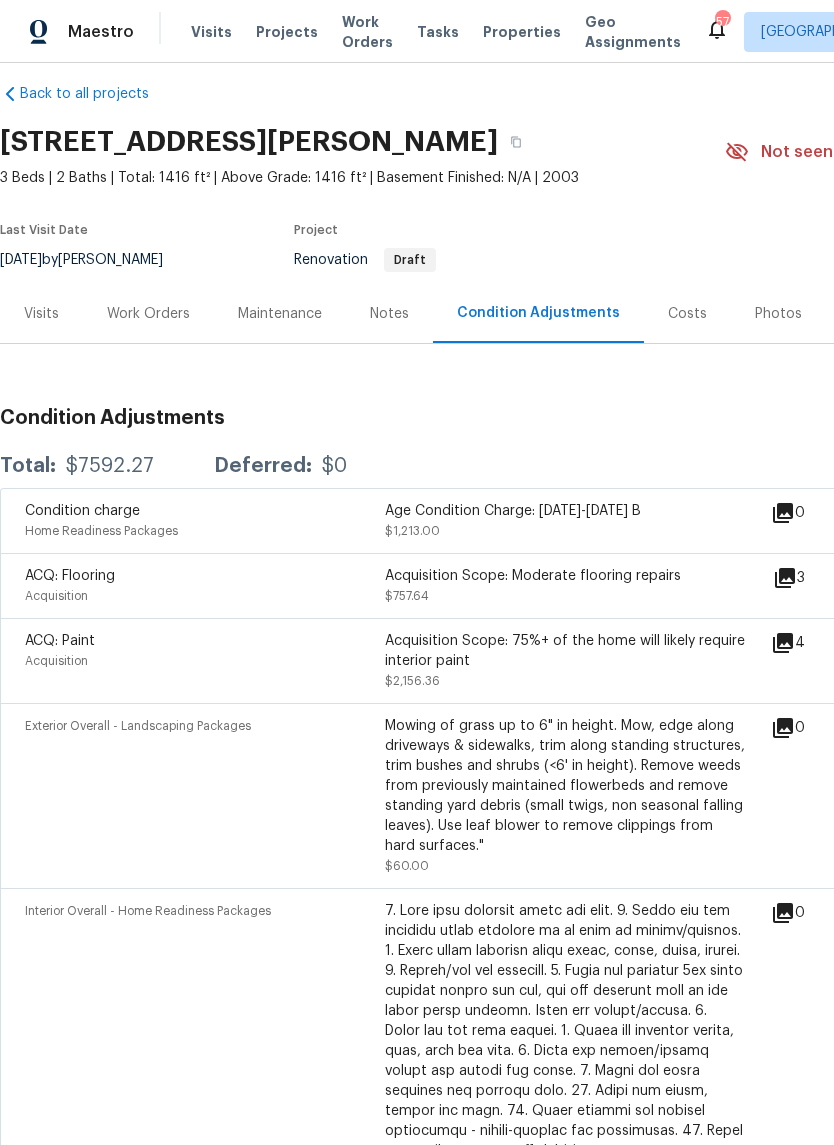 click 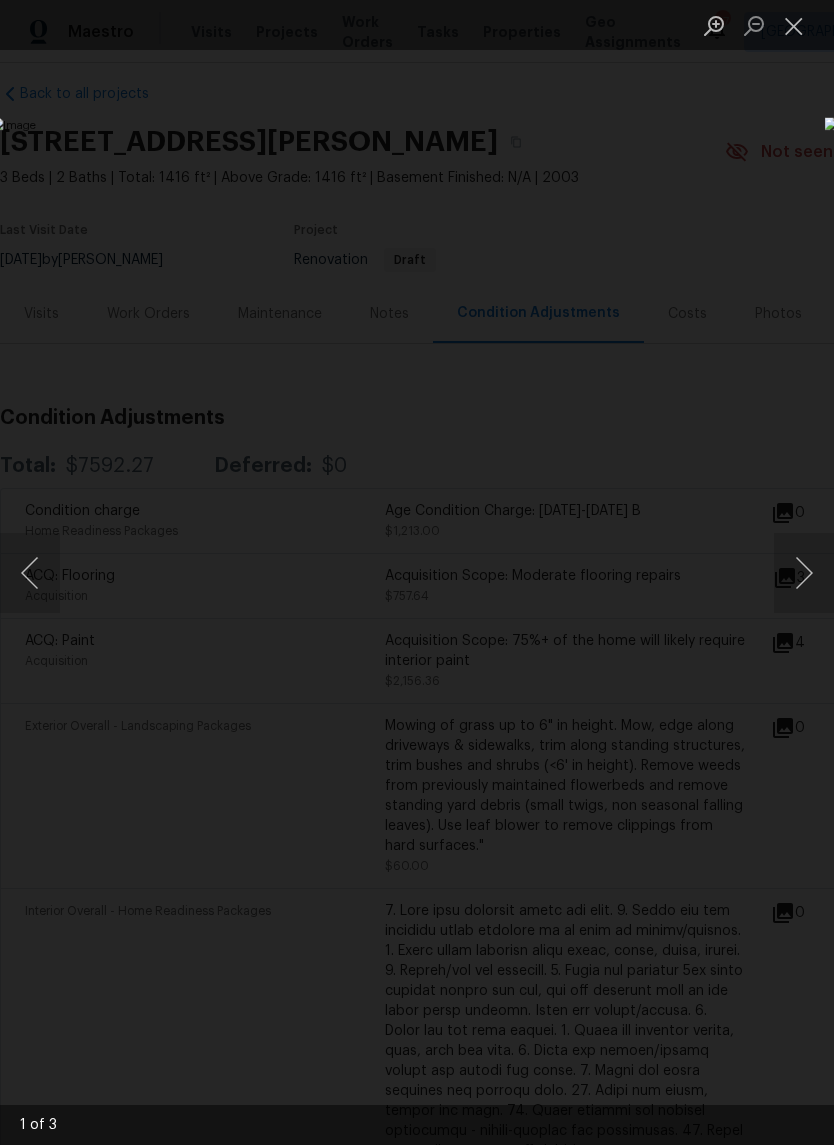 click at bounding box center [804, 573] 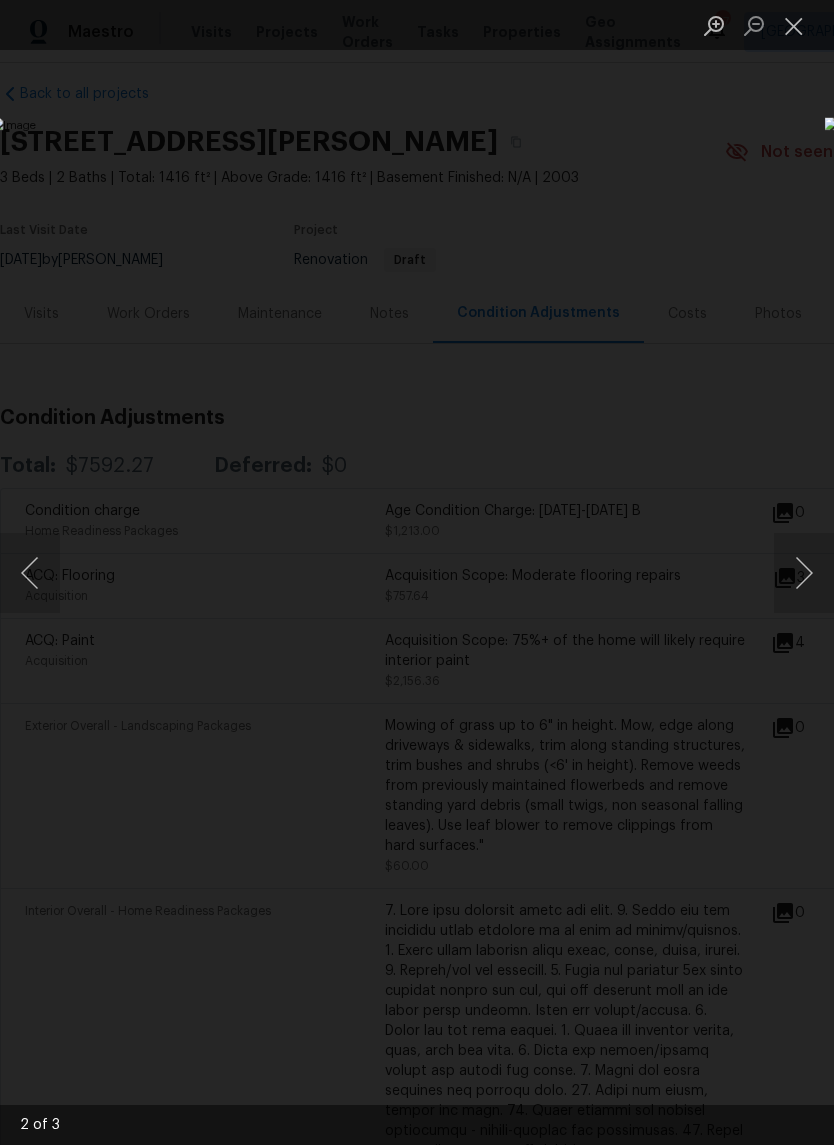 click at bounding box center (804, 573) 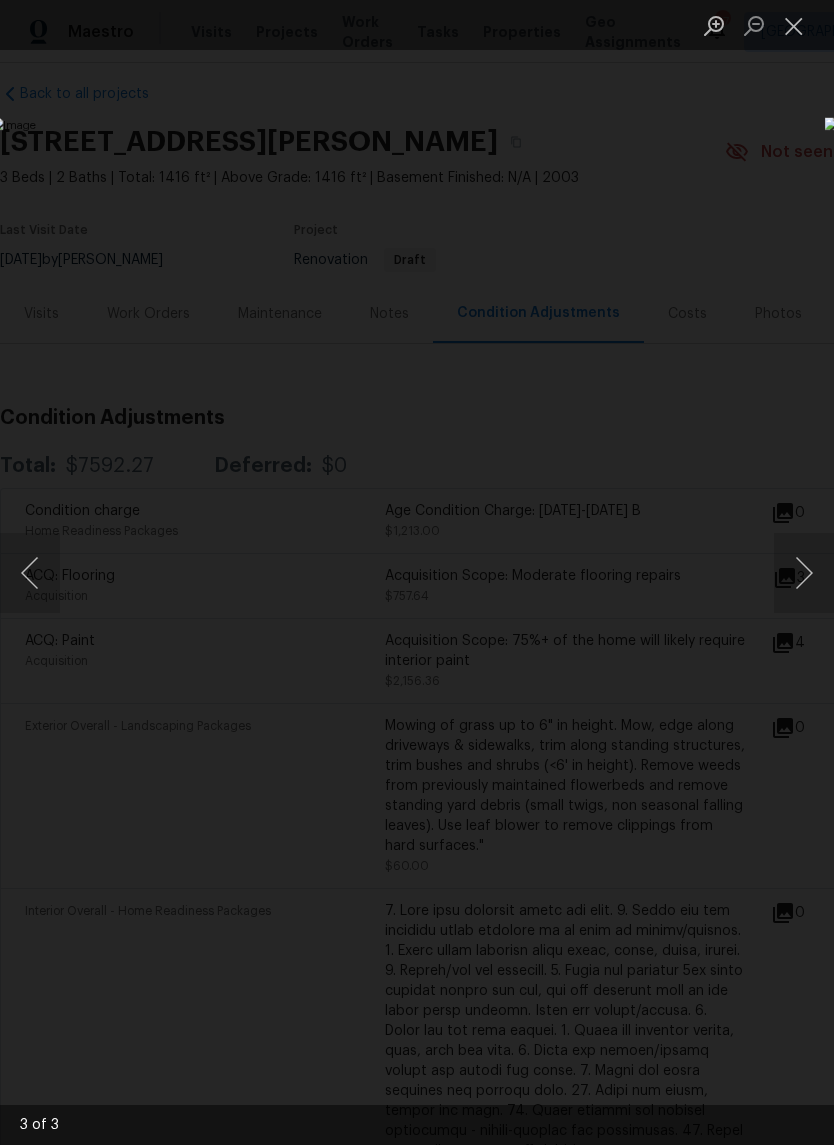 click at bounding box center (804, 573) 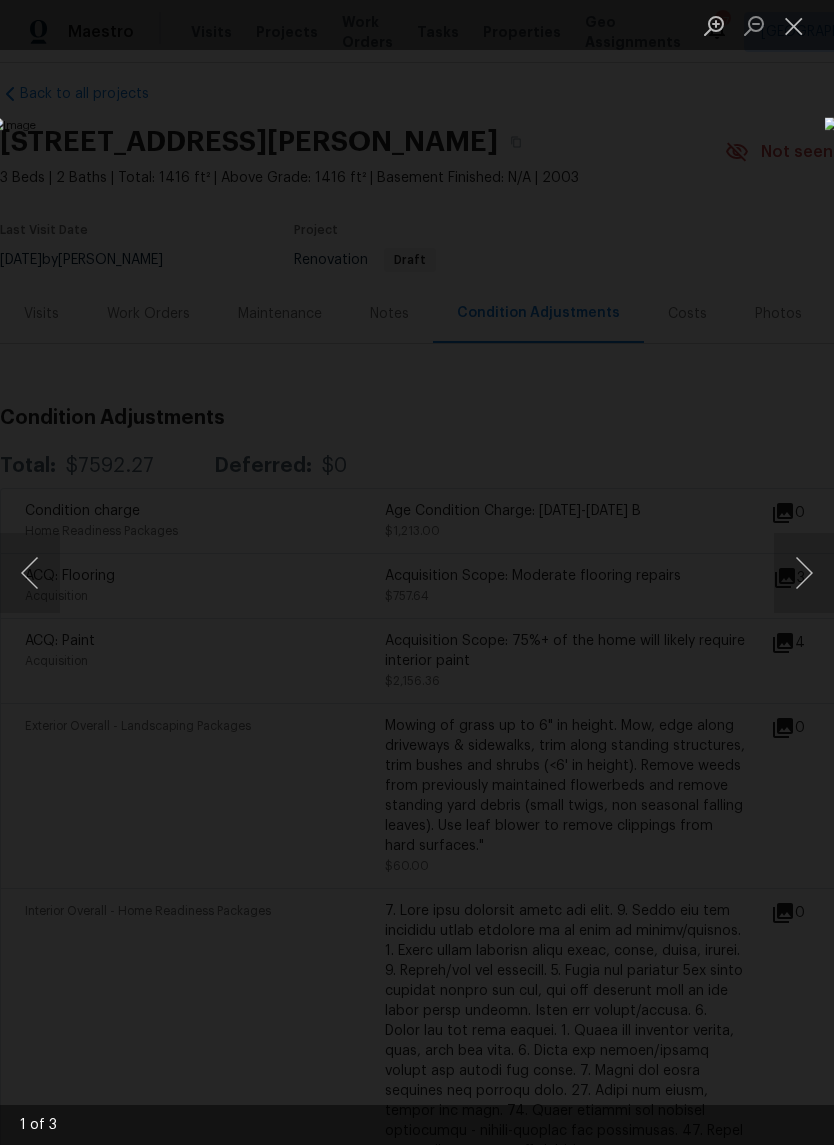 click at bounding box center (794, 25) 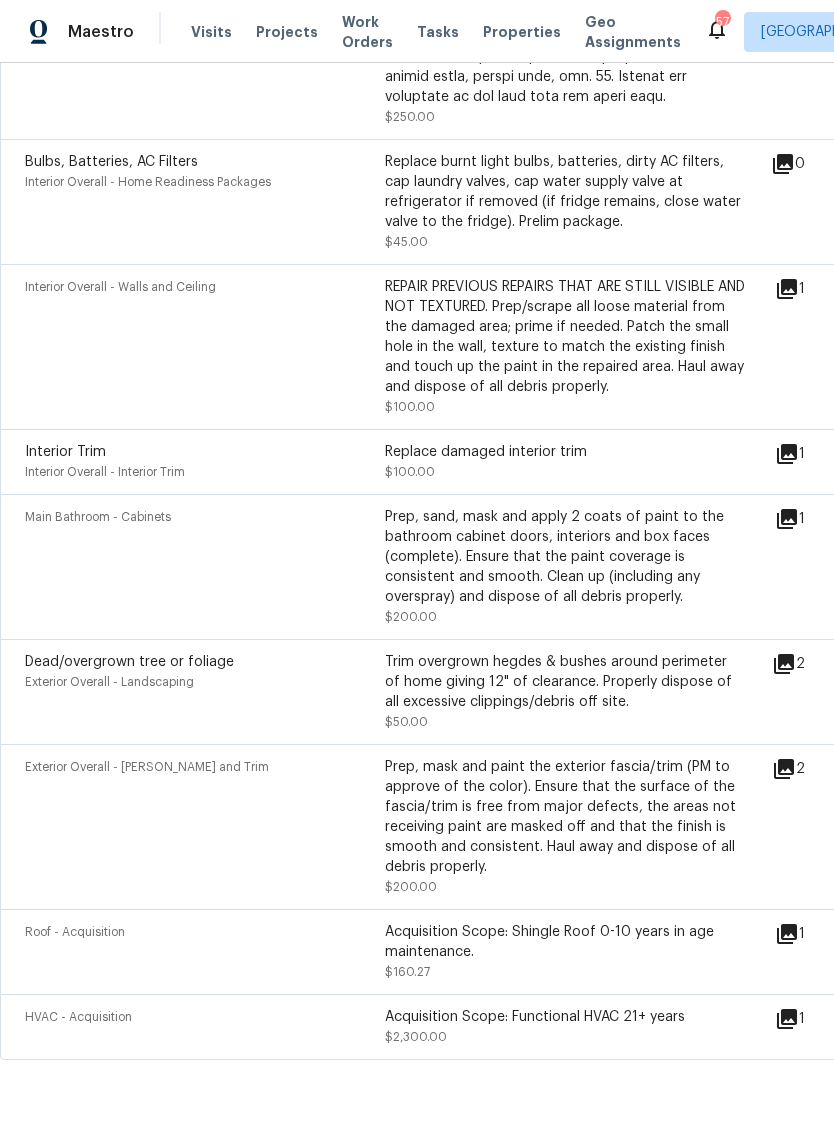 scroll, scrollTop: 1332, scrollLeft: 0, axis: vertical 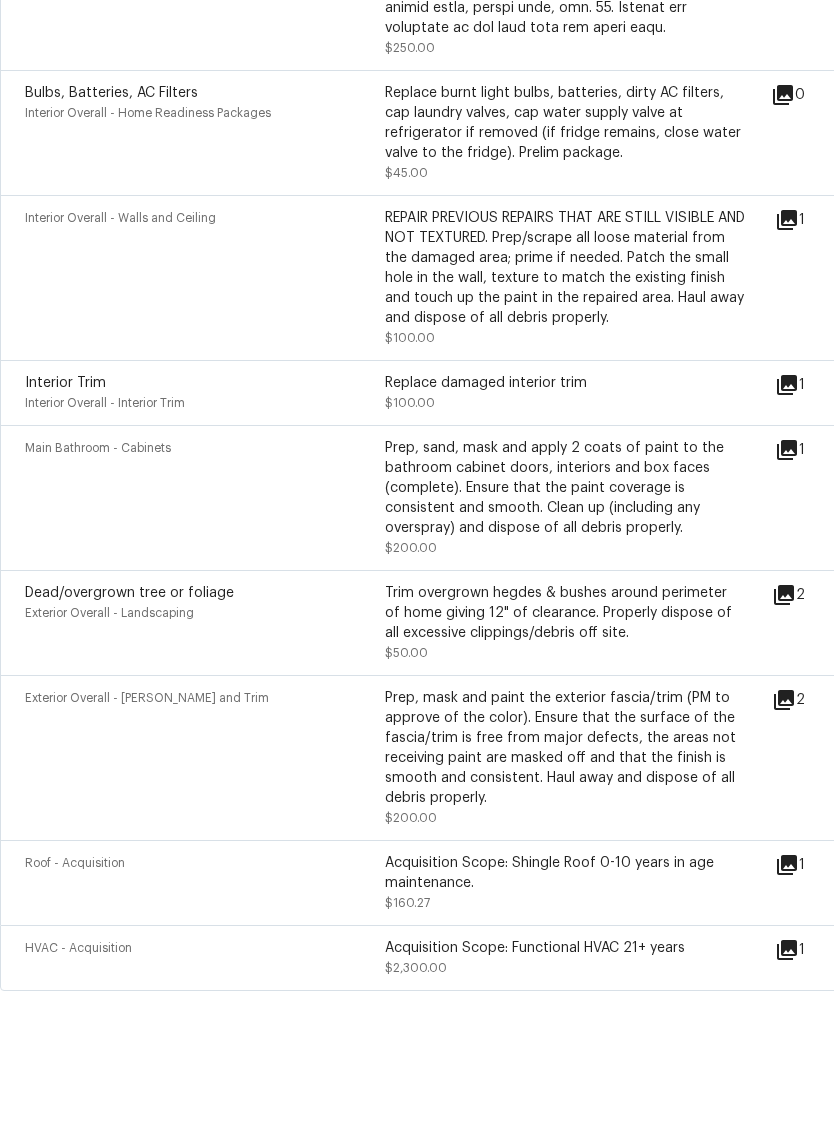 click 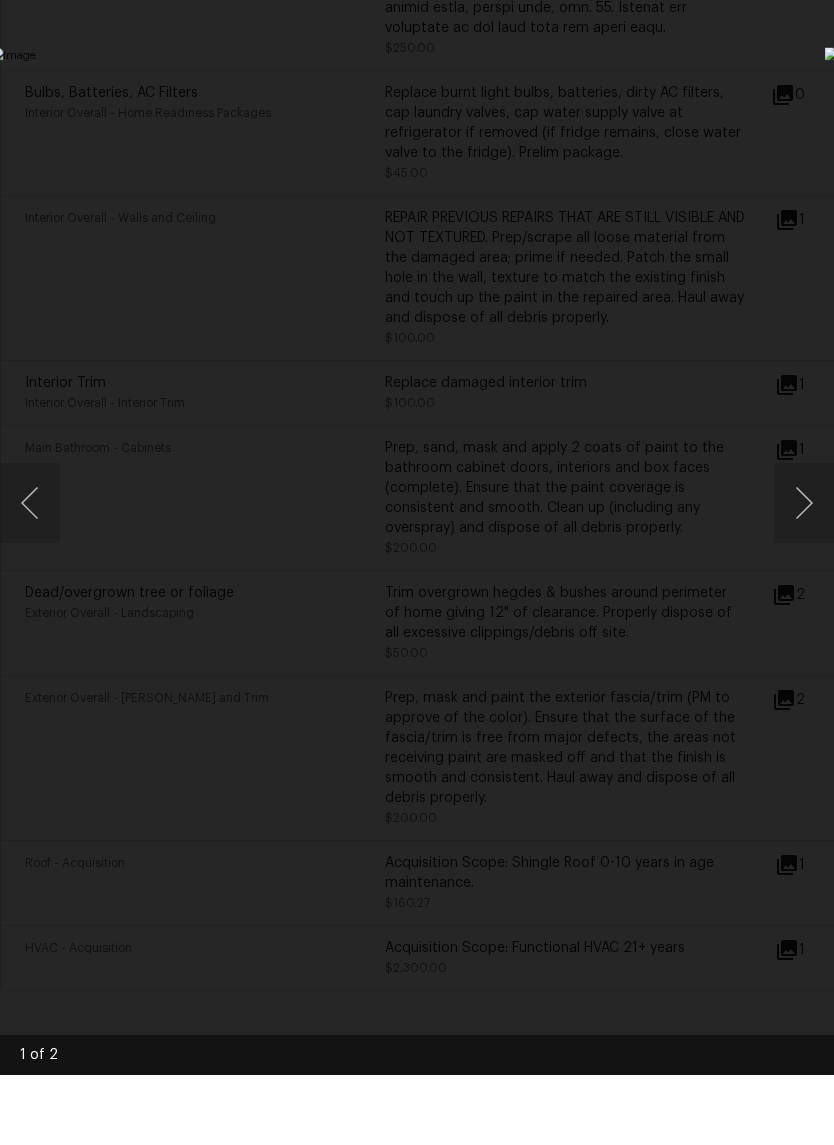 click at bounding box center (417, 572) 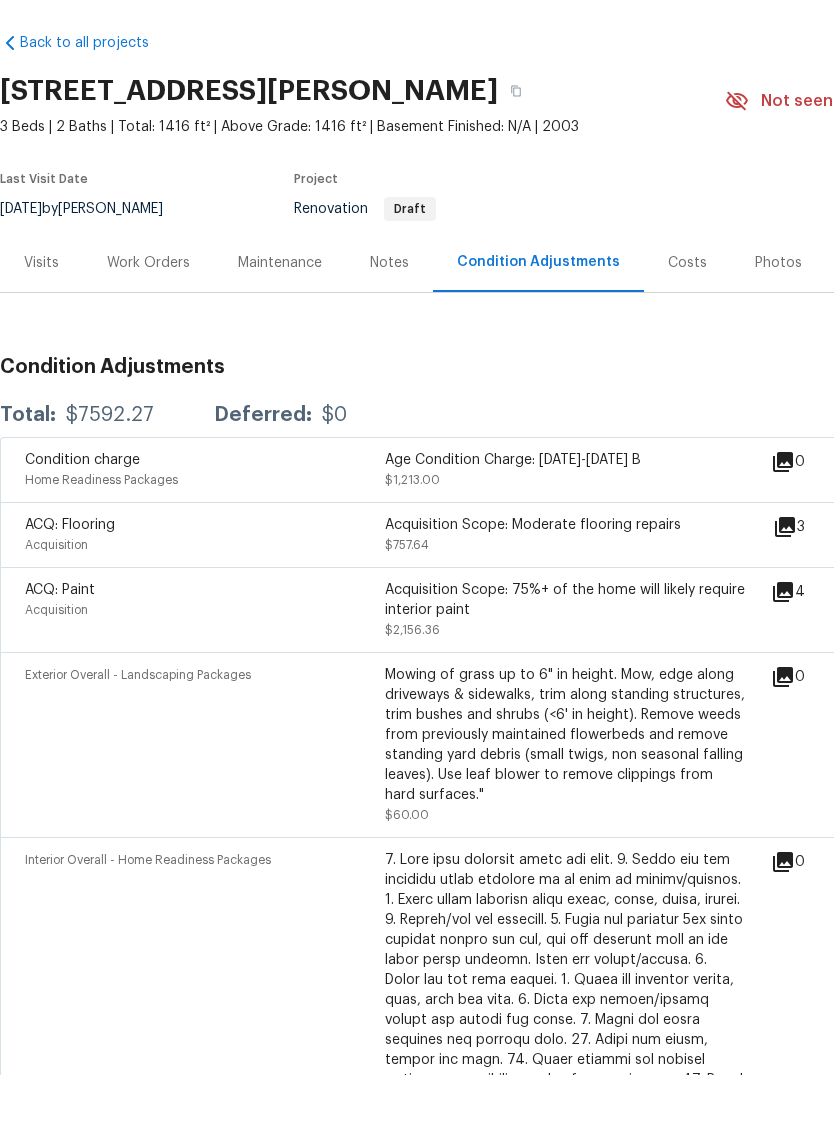 scroll, scrollTop: 0, scrollLeft: 0, axis: both 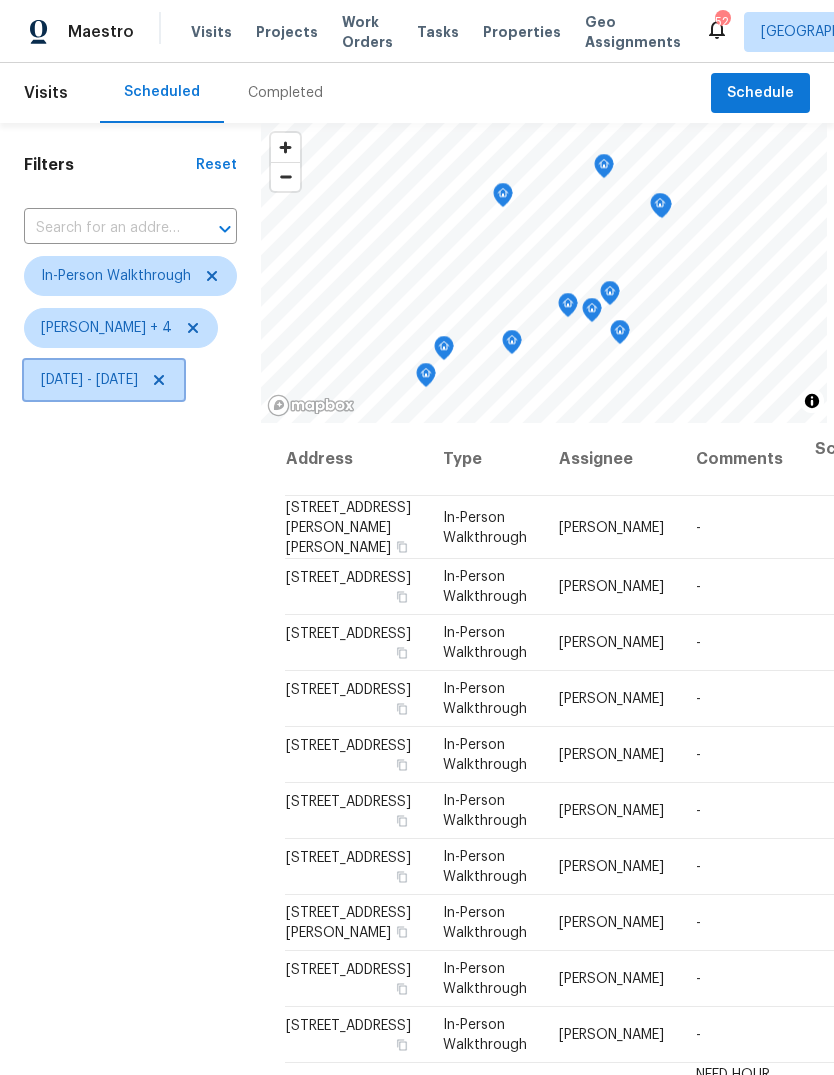 click on "Wed, Jul 16 - Wed, Jul 16" at bounding box center [89, 380] 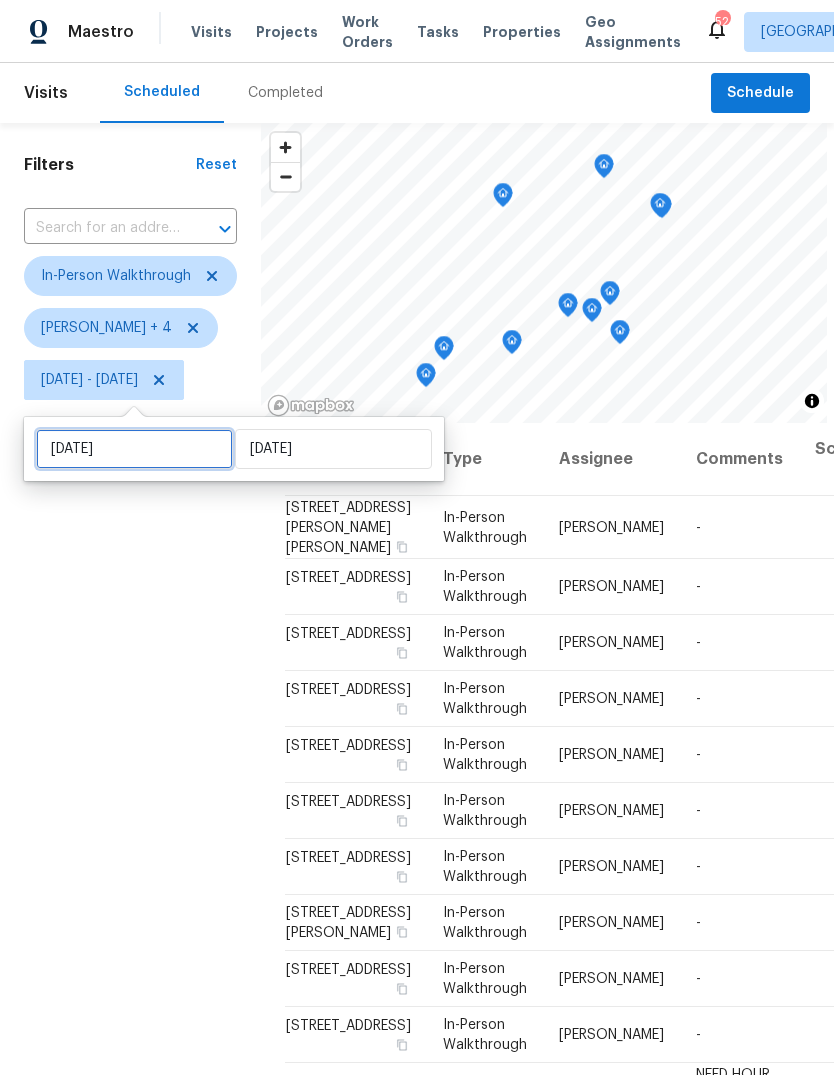 click on "Wed, Jul 16" at bounding box center [134, 449] 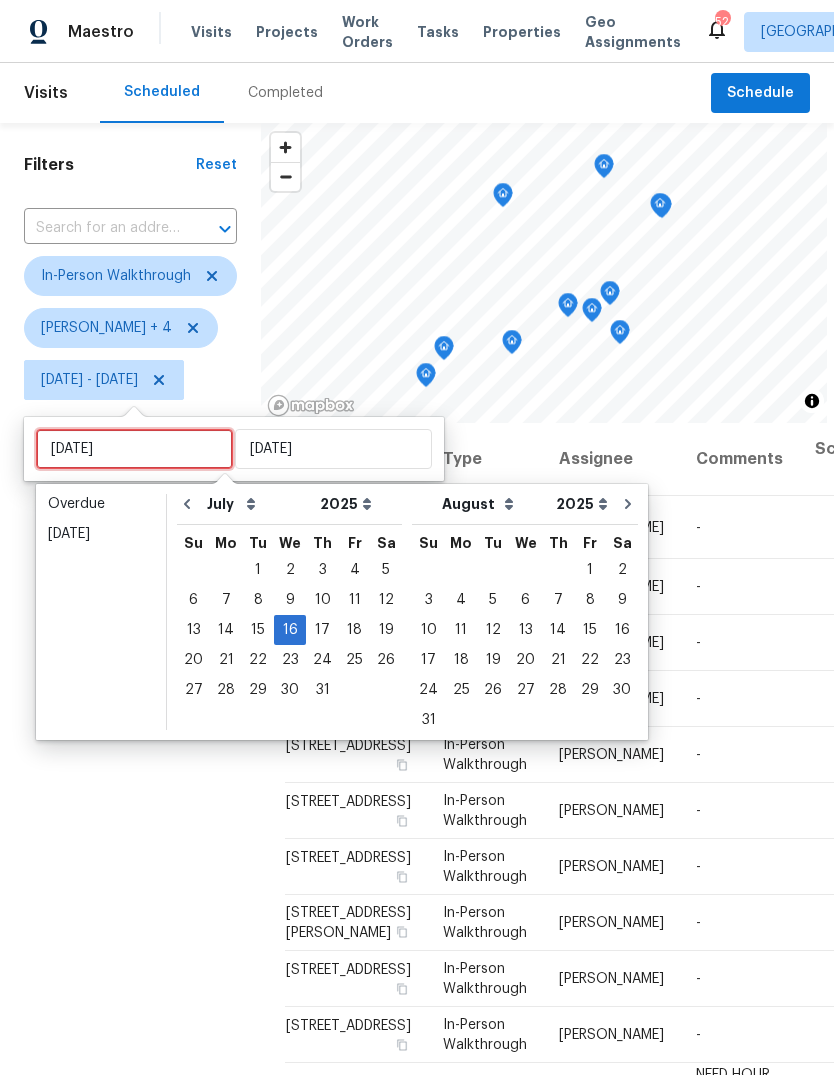type on "[DATE]" 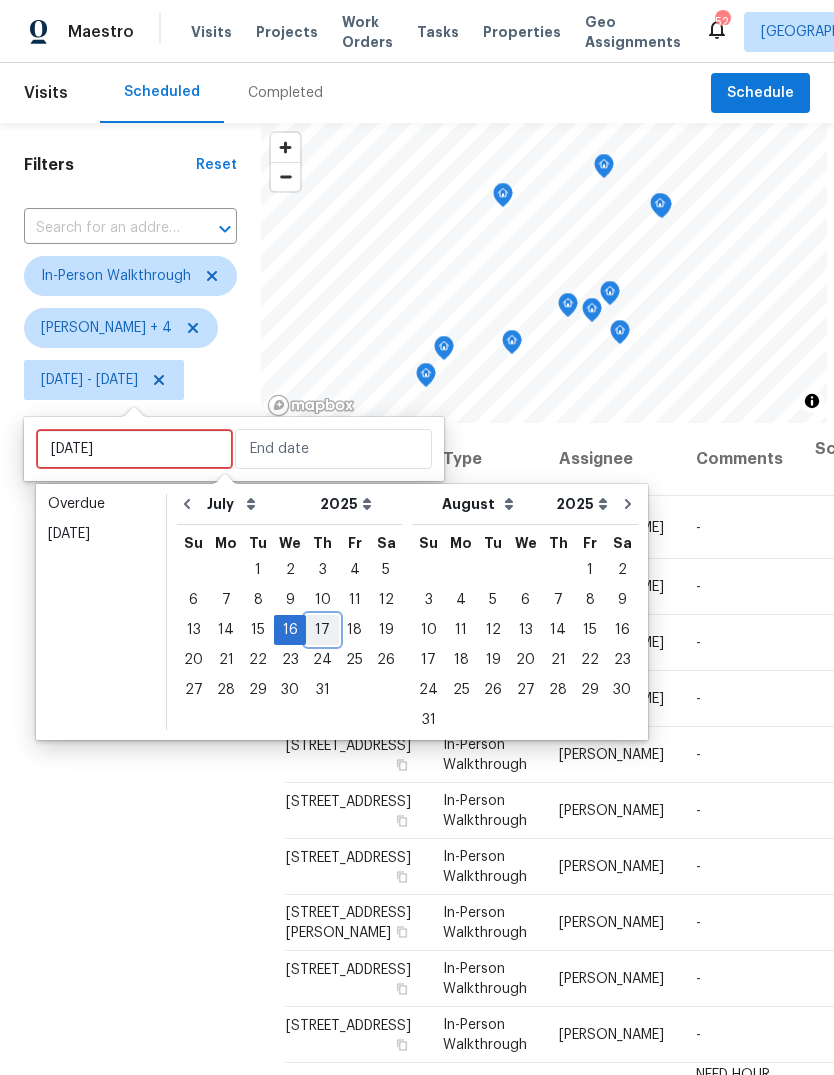 click on "17" at bounding box center [322, 630] 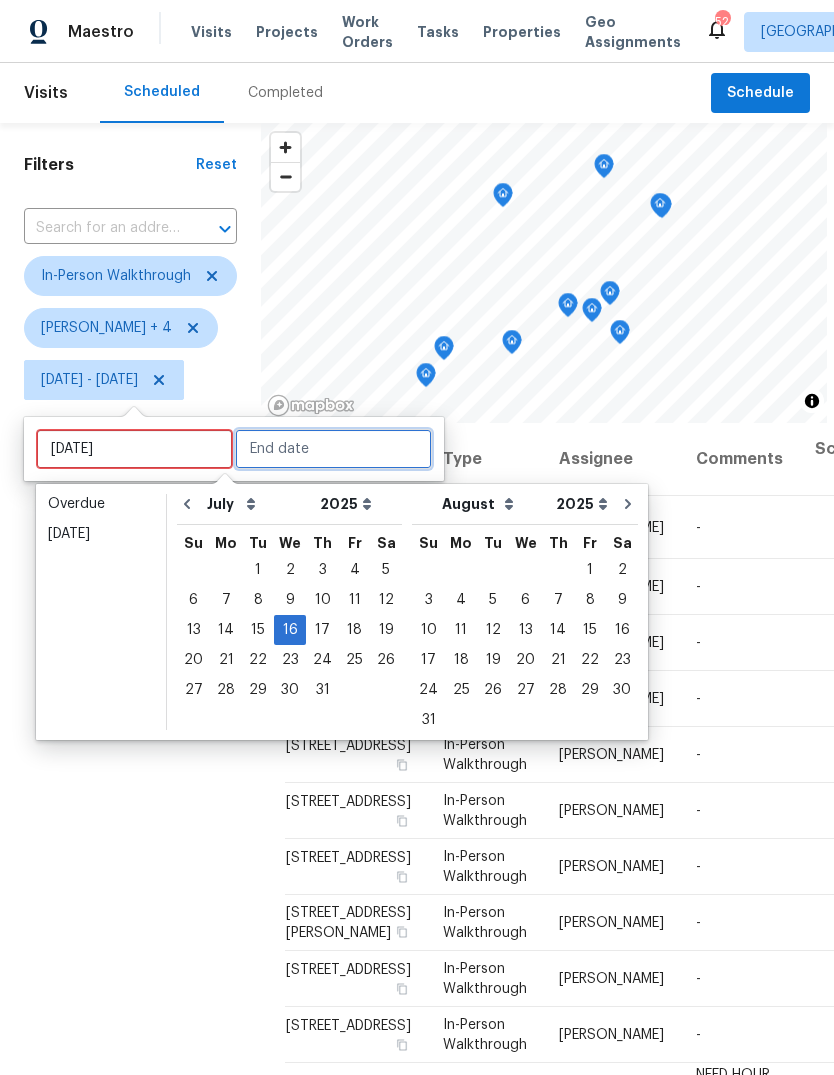 type on "[DATE]" 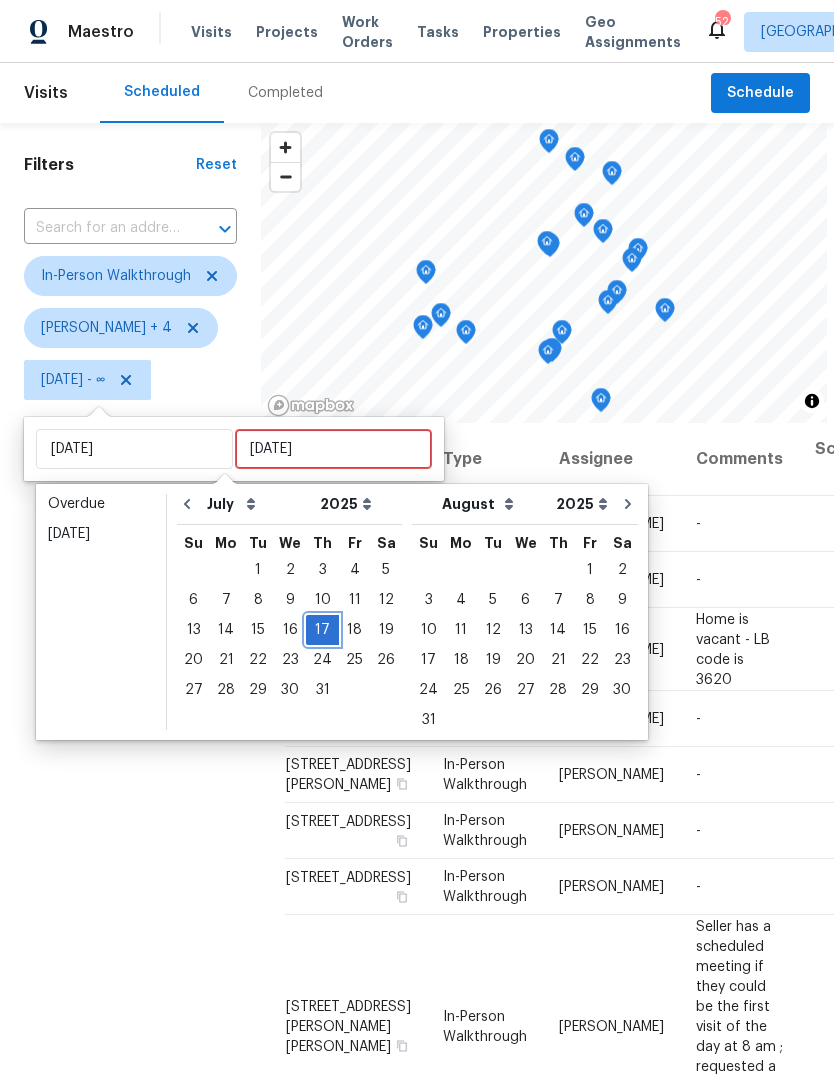 click on "17" at bounding box center (322, 630) 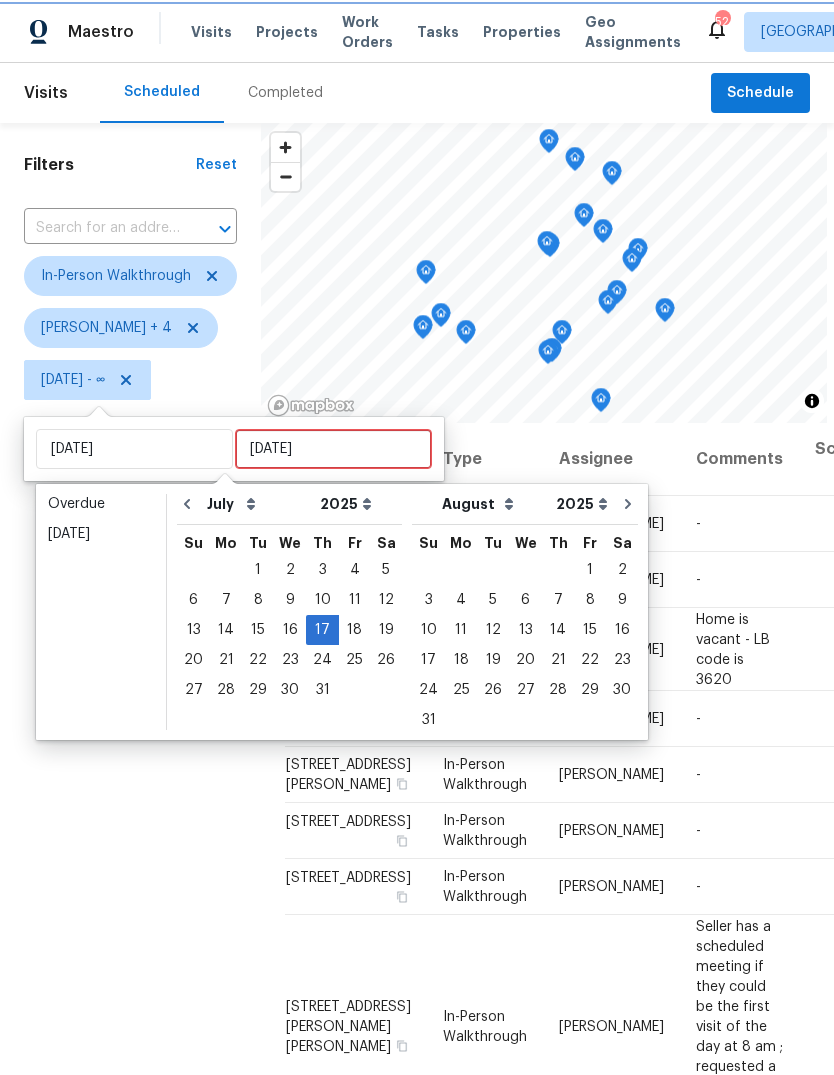 type on "[DATE]" 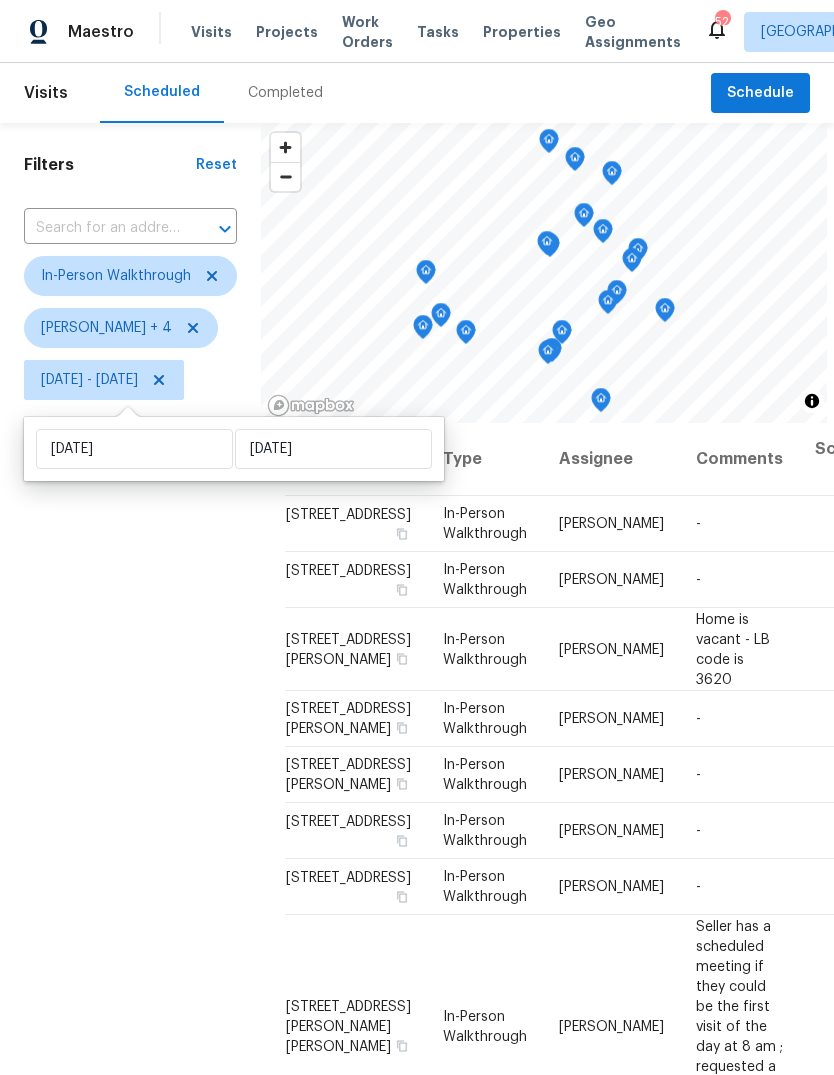 click on "Filters Reset ​ In-Person Walkthrough Alicia Anices + 4 Thu, Jul 17 - Thu, Jul 17" at bounding box center (130, 703) 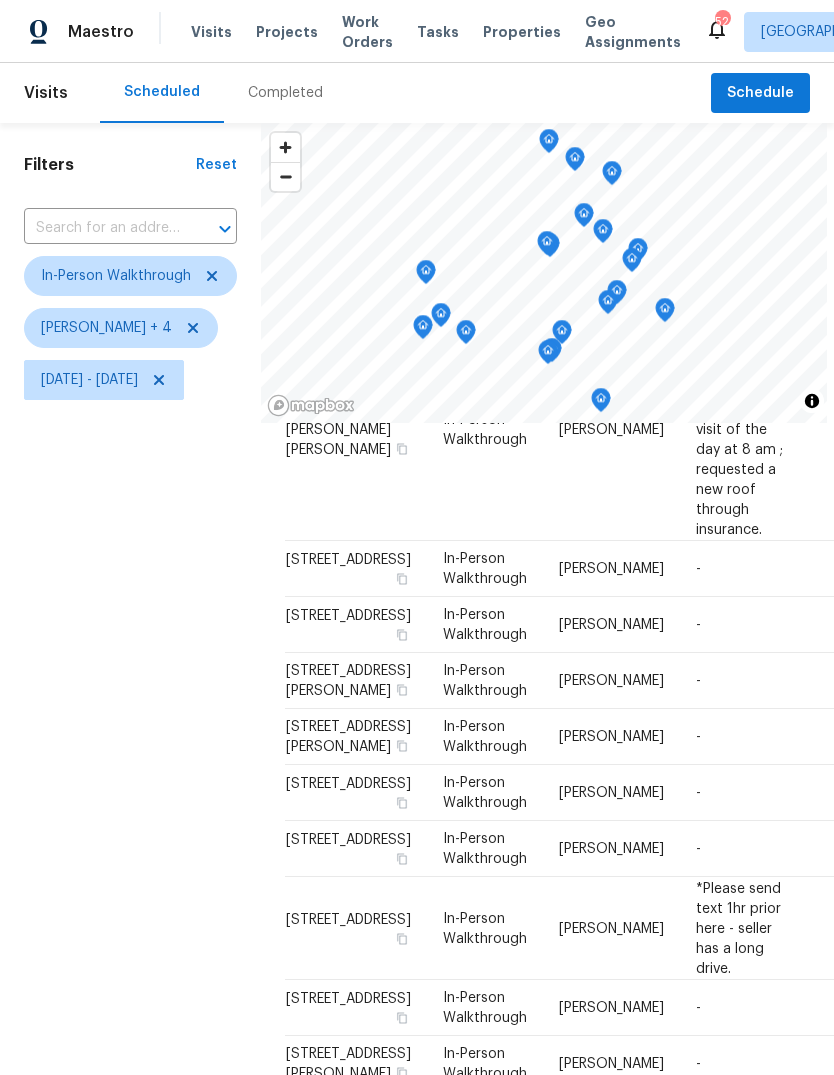 scroll, scrollTop: 1181, scrollLeft: 0, axis: vertical 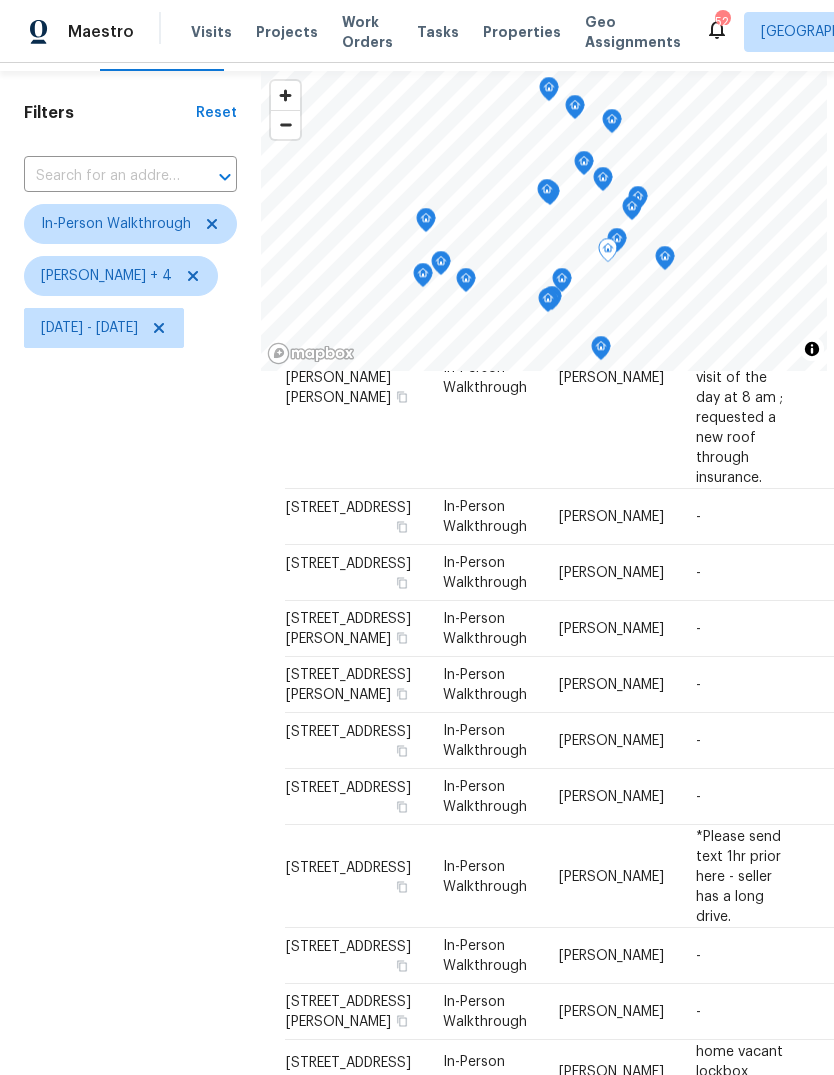click on "[PERSON_NAME]" at bounding box center [611, 1071] 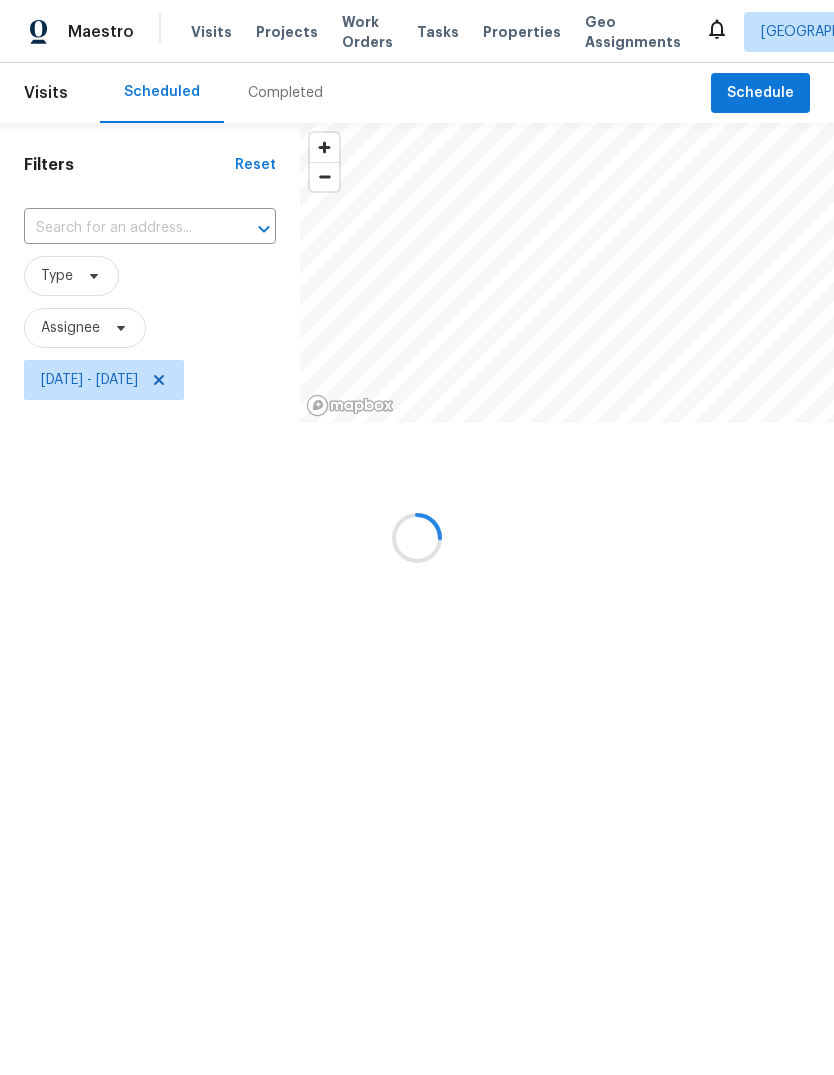 scroll, scrollTop: 0, scrollLeft: 0, axis: both 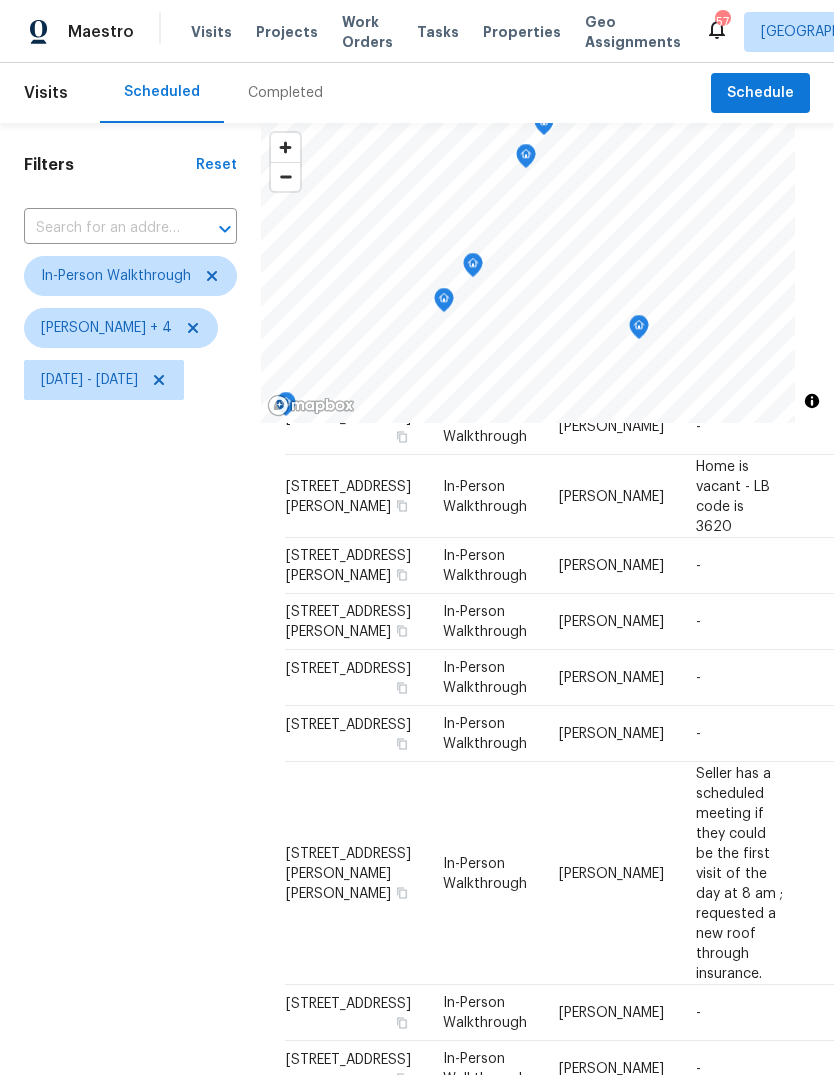 click 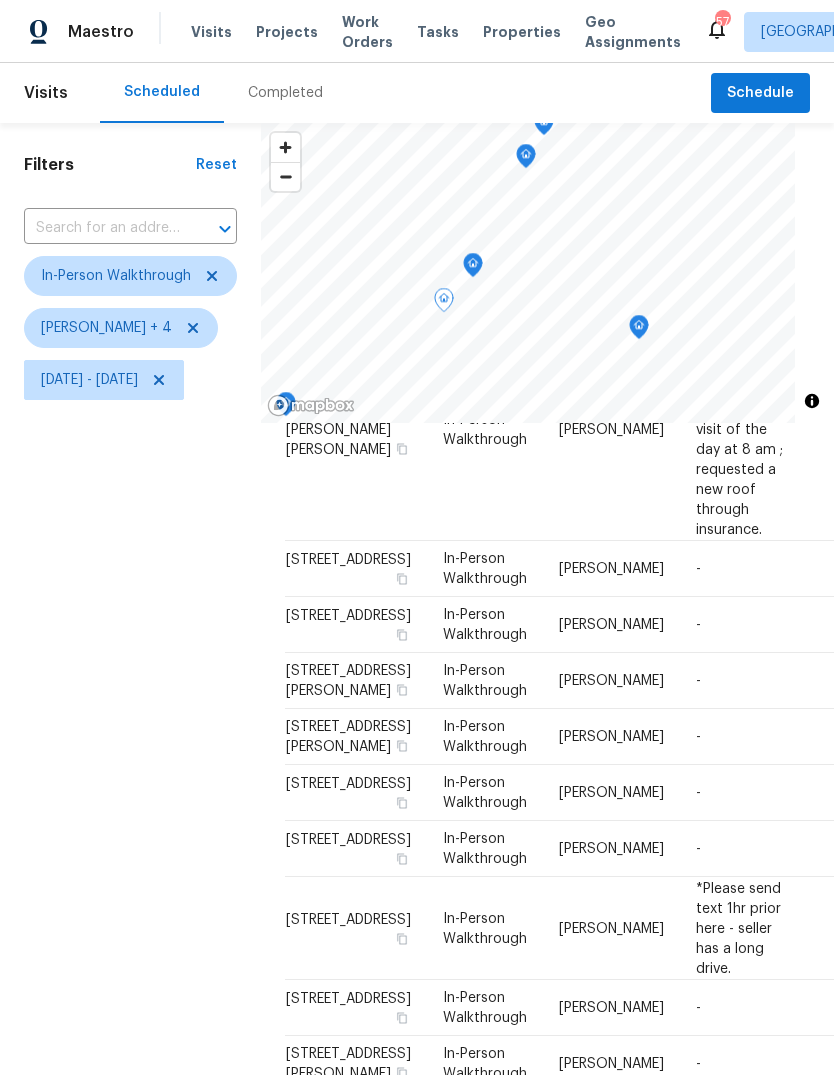 scroll, scrollTop: 1181, scrollLeft: 0, axis: vertical 